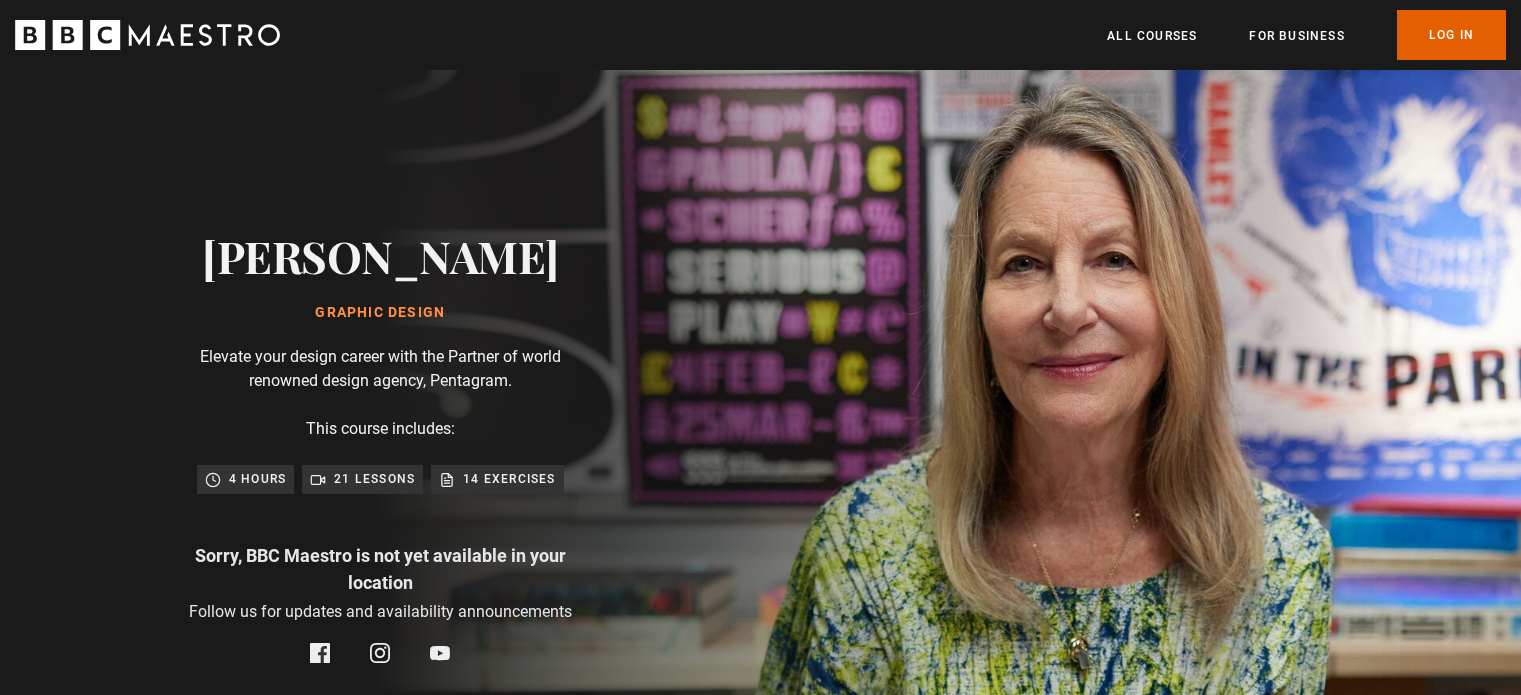 scroll, scrollTop: 0, scrollLeft: 0, axis: both 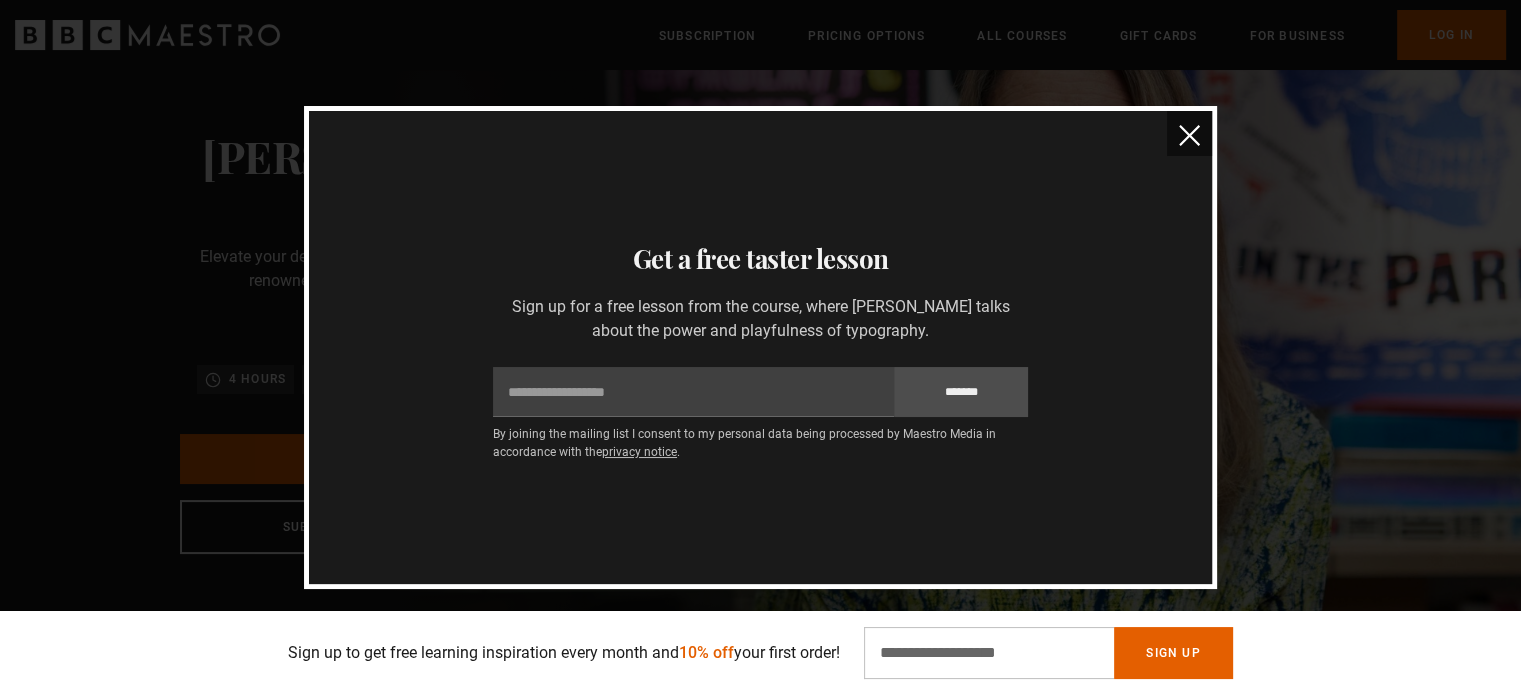 click at bounding box center (1189, 135) 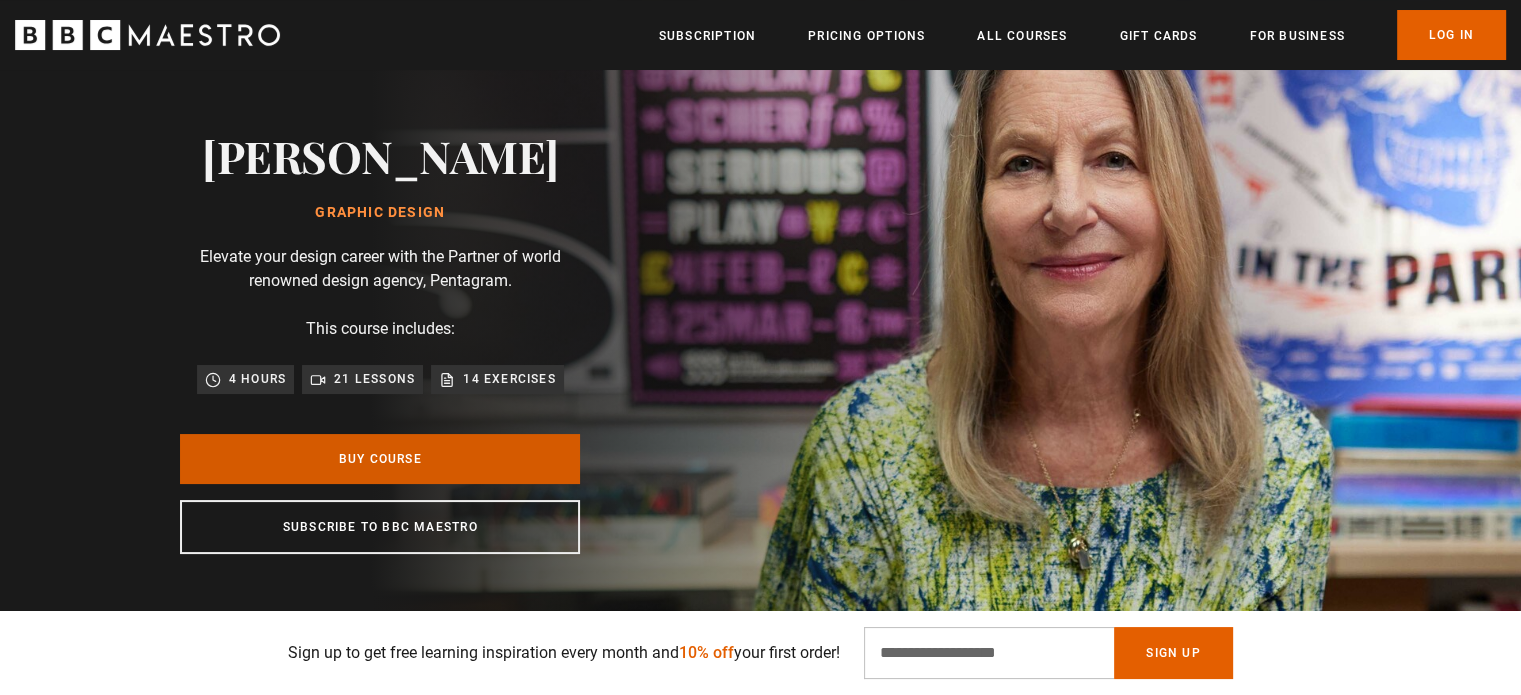 click on "Buy Course" at bounding box center (380, 459) 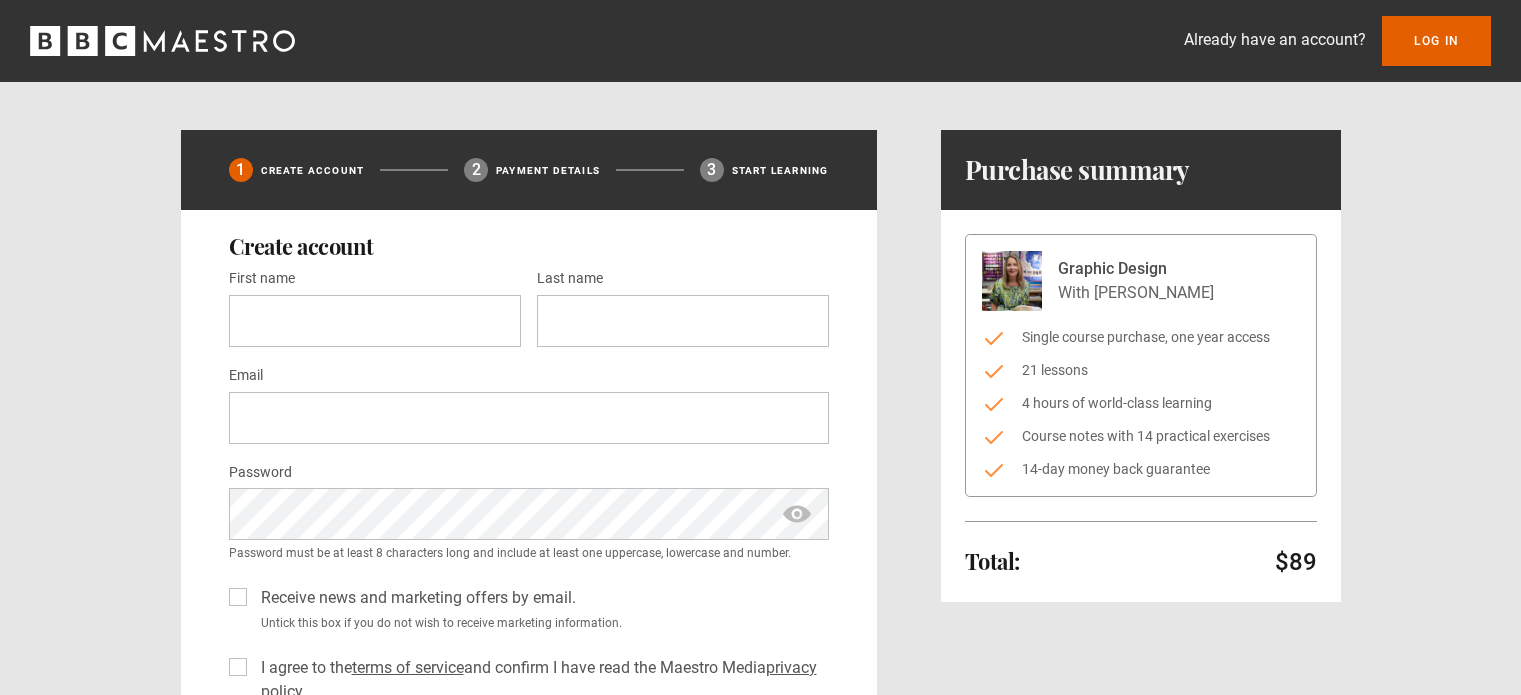 scroll, scrollTop: 0, scrollLeft: 0, axis: both 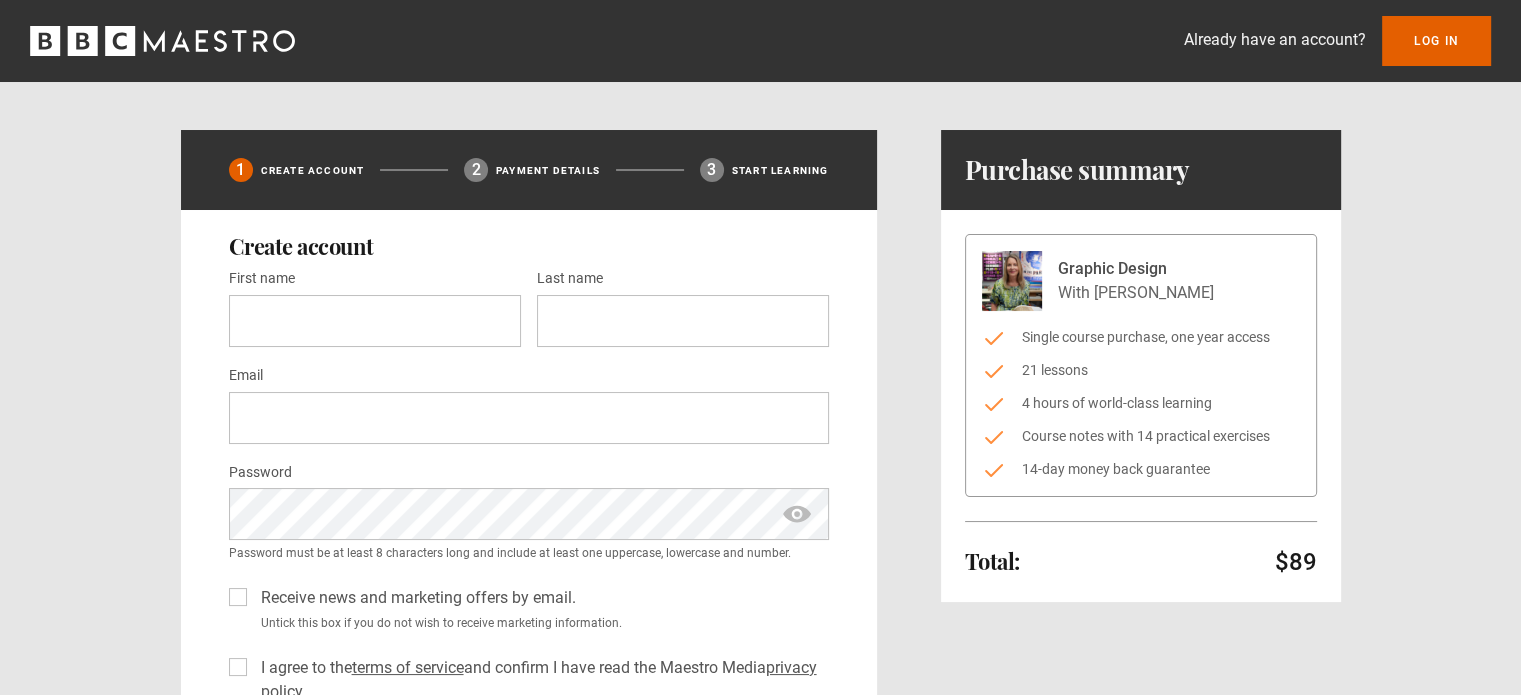 click on "1
Create Account
2
Payment details
3
Start learning
Create account
First name  *
Last name  *
Email  *
Password  * Password must be at least 8 characters long and include at least one uppercase, lowercase and number.
Receive news and marketing offers by email. Untick this box if you do not wish to receive marketing information.
I agree to the  terms of service  and confirm I have read the Maestro Media  privacy policy ." at bounding box center (761, 525) 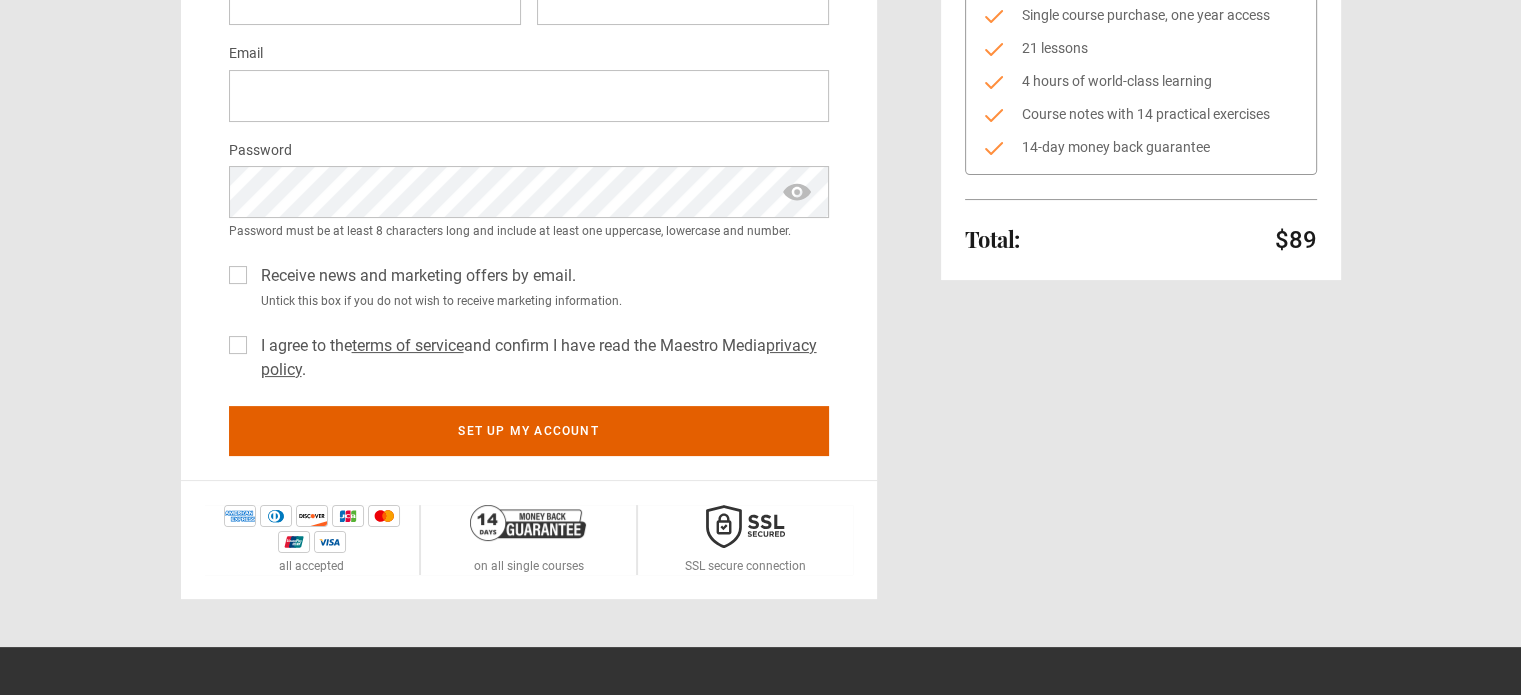 scroll, scrollTop: 200, scrollLeft: 0, axis: vertical 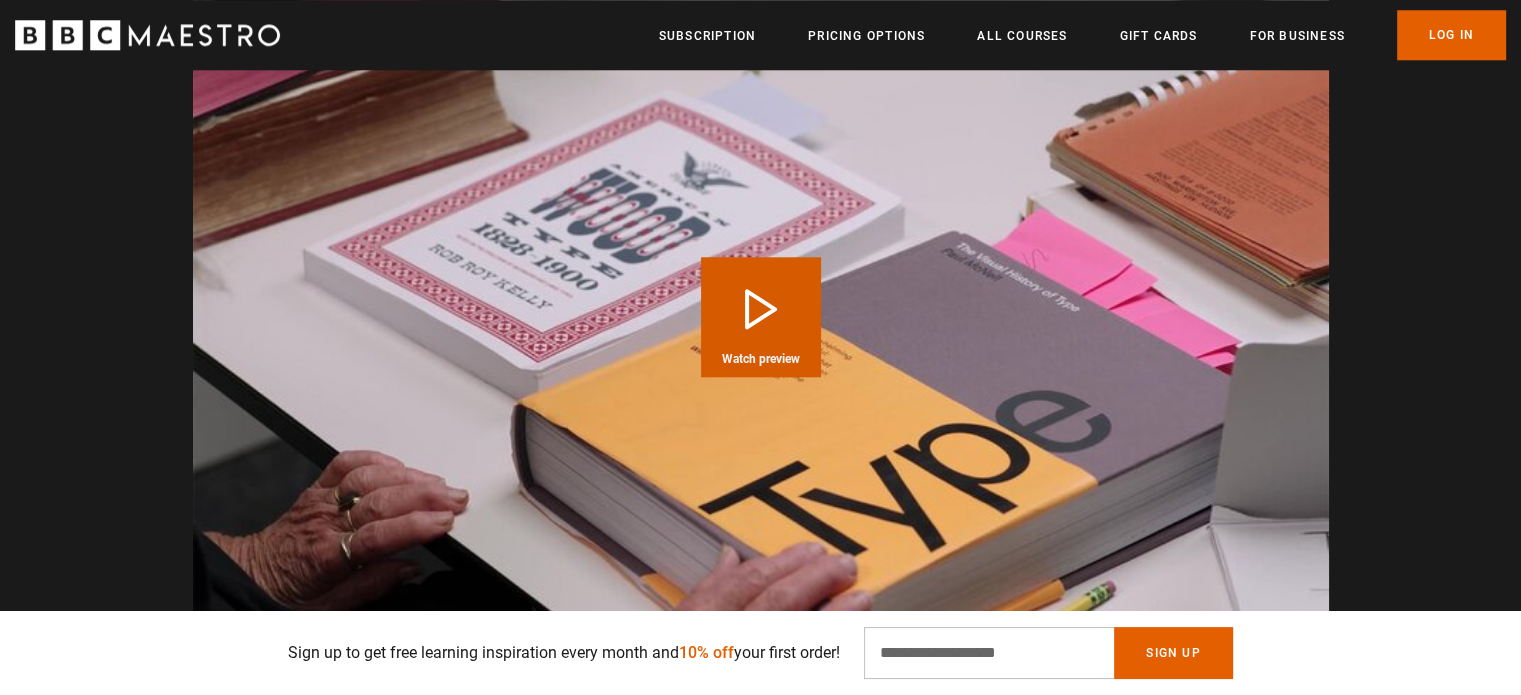click on "Play Course overview for Graphic Design with [PERSON_NAME] Watch preview" at bounding box center [761, 317] 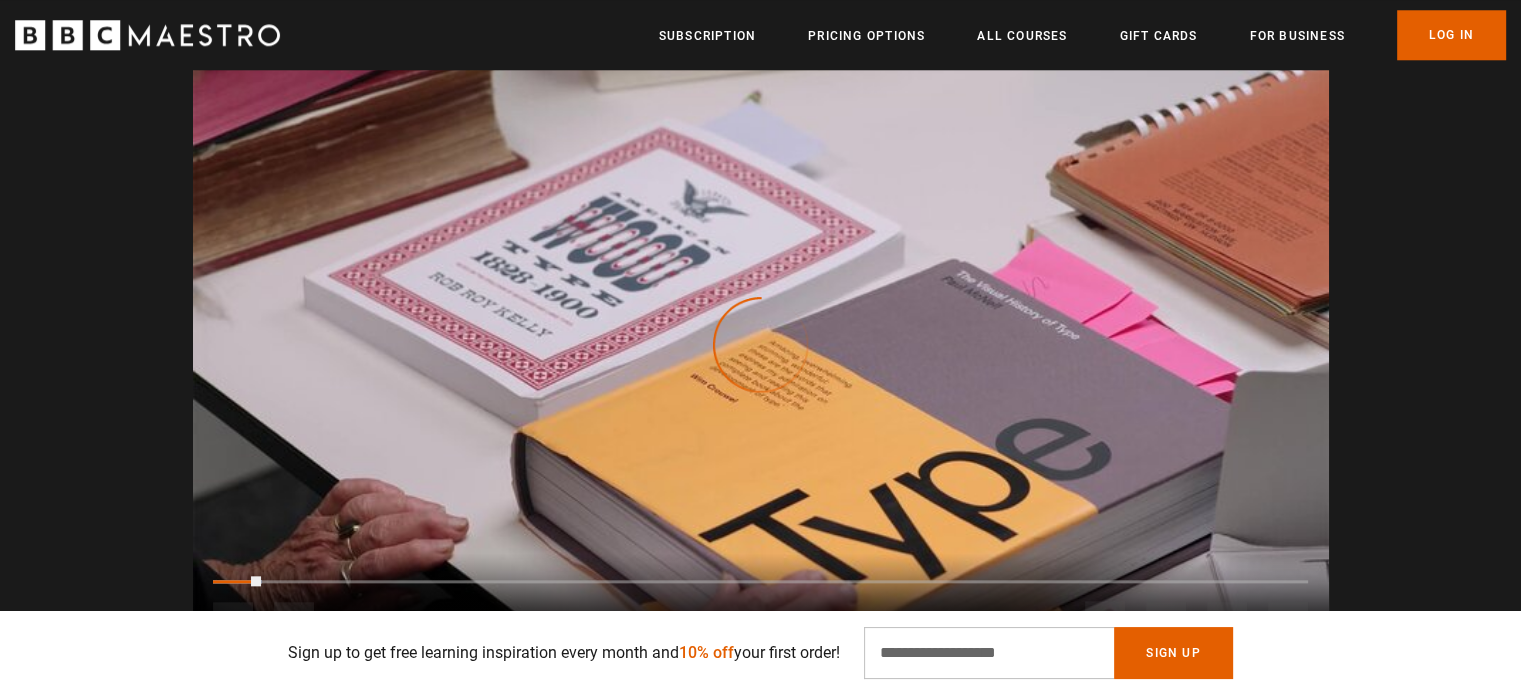 click on "10s Skip Back 10 seconds Pause 10s Skip Forward 10 seconds Loaded :  4.42% 0:04 Pause Mute Current Time  0:04 - Duration  1:53 1x Playback Rate 2x 1.5x 1x , selected 0.5x auto Quality 360p 720p 1080p 2160p Auto , selected Captions captions off , selected English  Captions" at bounding box center [761, 608] 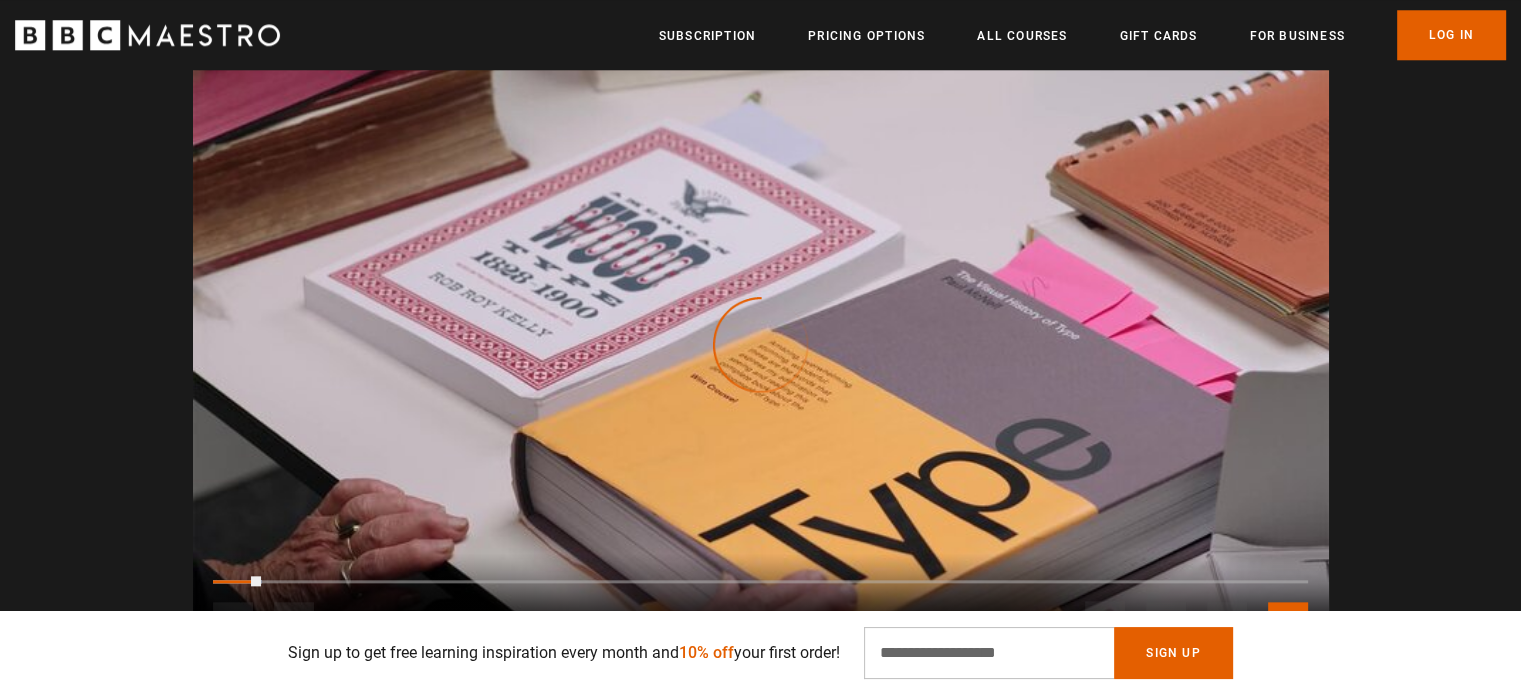 click at bounding box center (1288, 622) 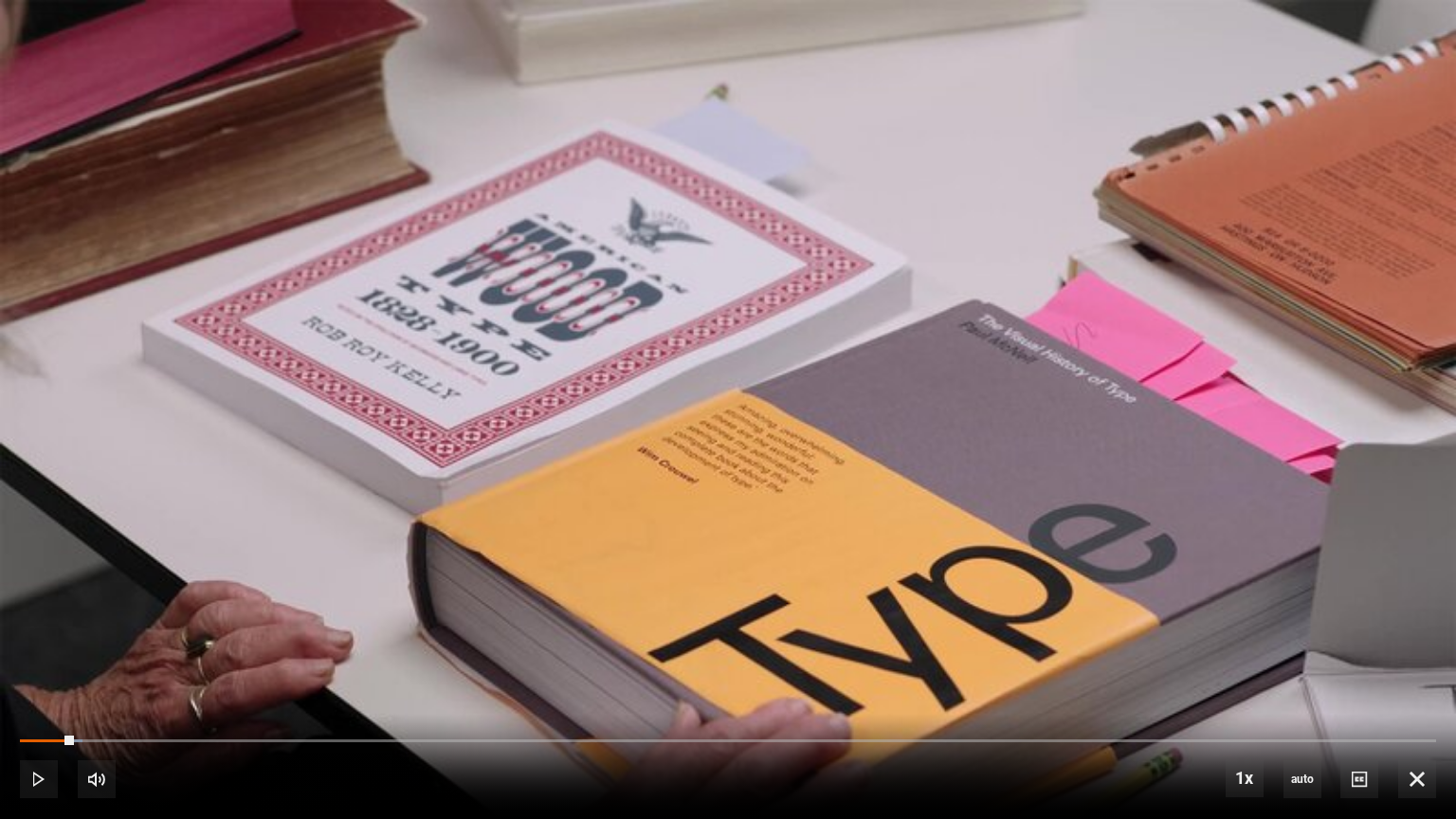 drag, startPoint x: 29, startPoint y: 741, endPoint x: -289, endPoint y: 725, distance: 318.40226 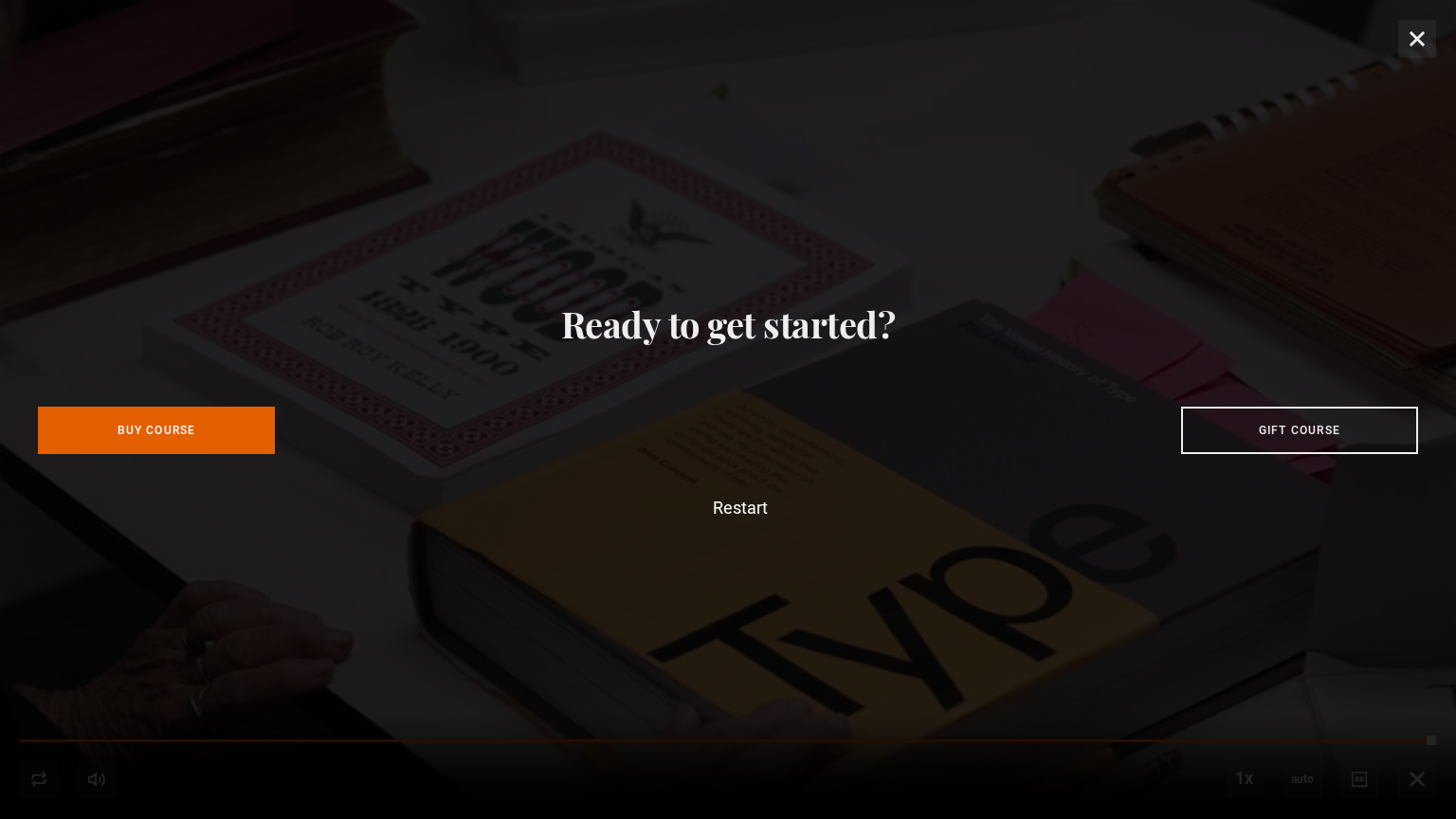 click on "Ready to get started?
Buy Course
Gift course
Restart" at bounding box center [728, 410] 